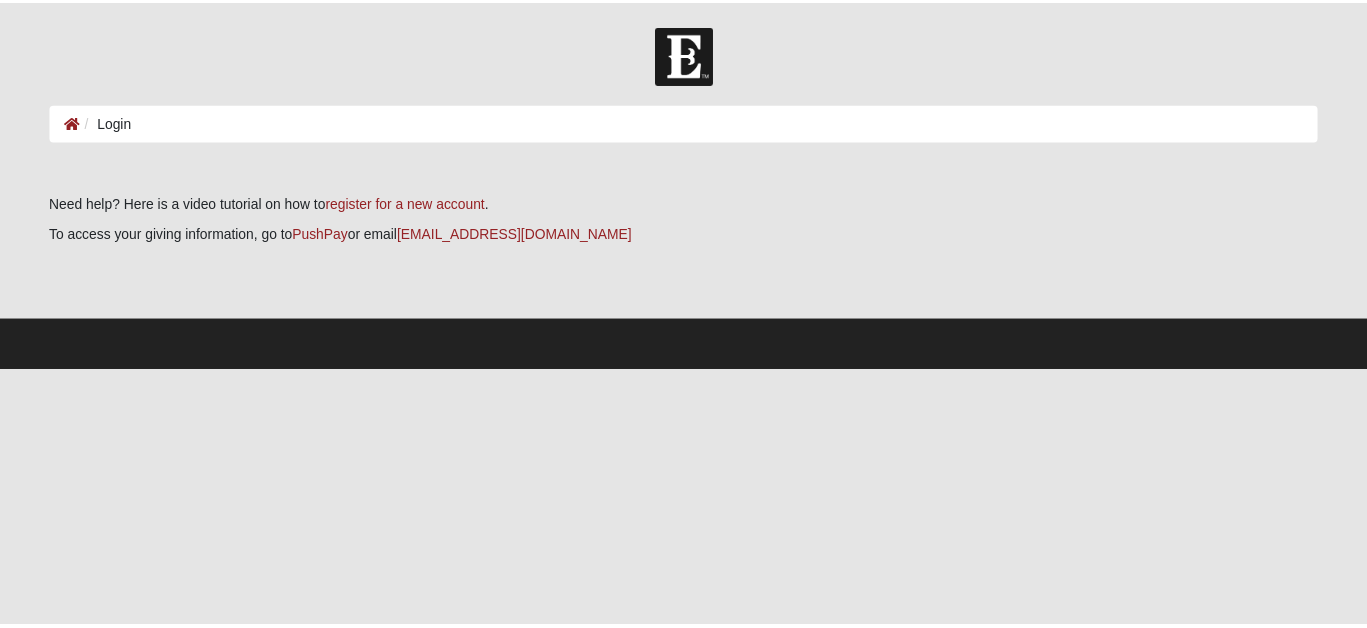 scroll, scrollTop: 0, scrollLeft: 0, axis: both 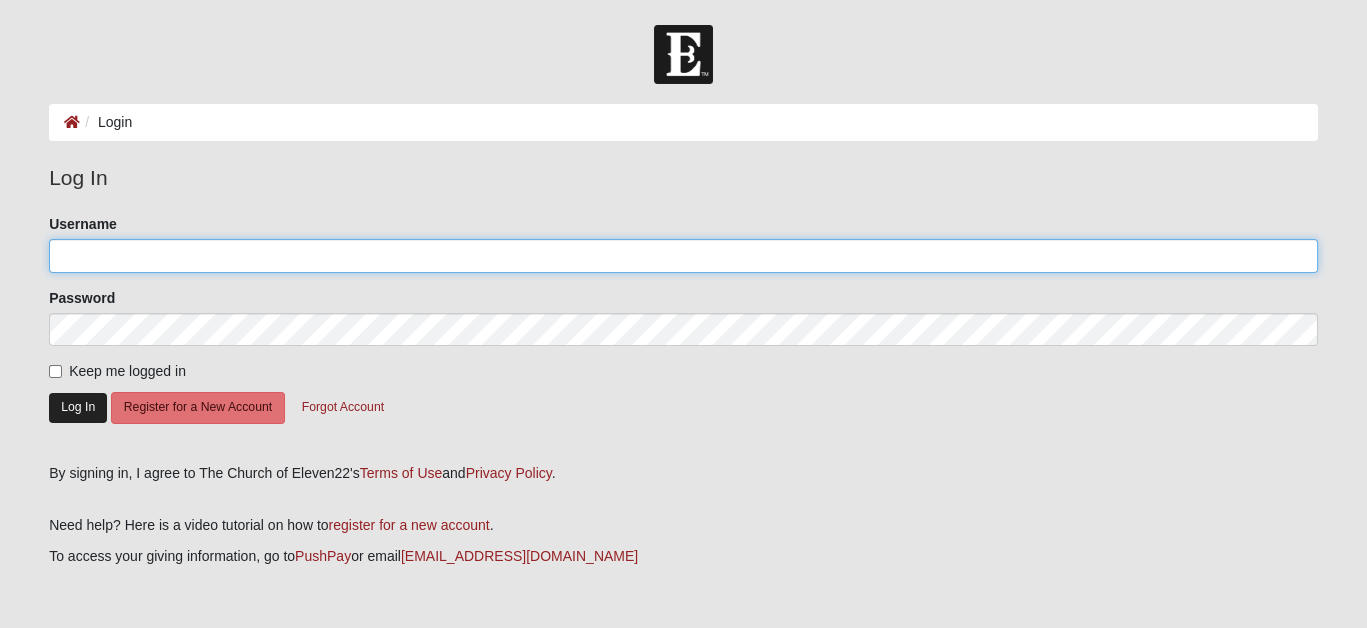 type on "bernie0932" 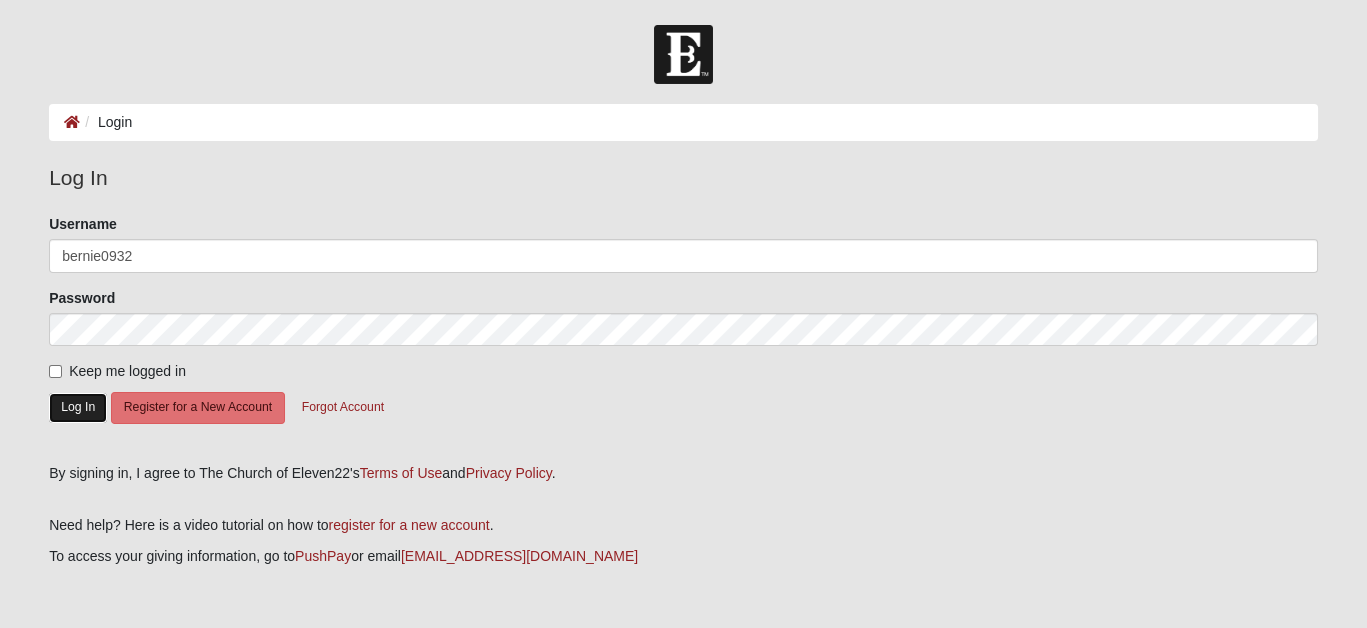 click on "Log In" 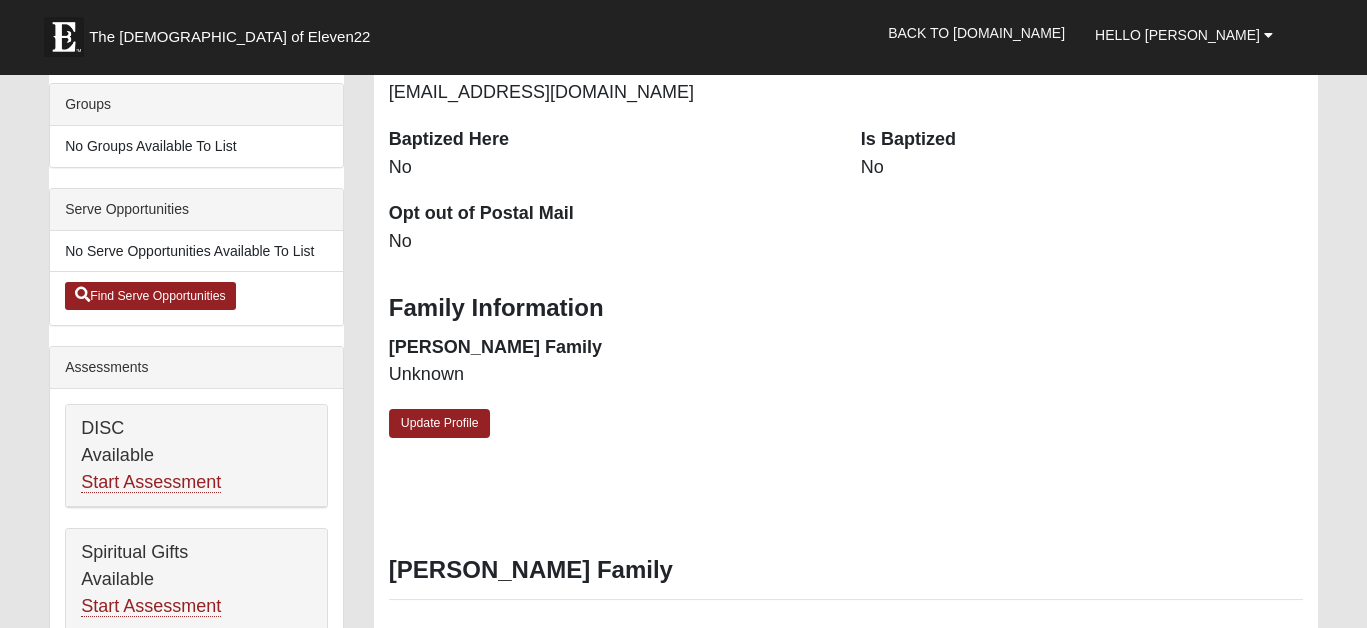 scroll, scrollTop: 500, scrollLeft: 0, axis: vertical 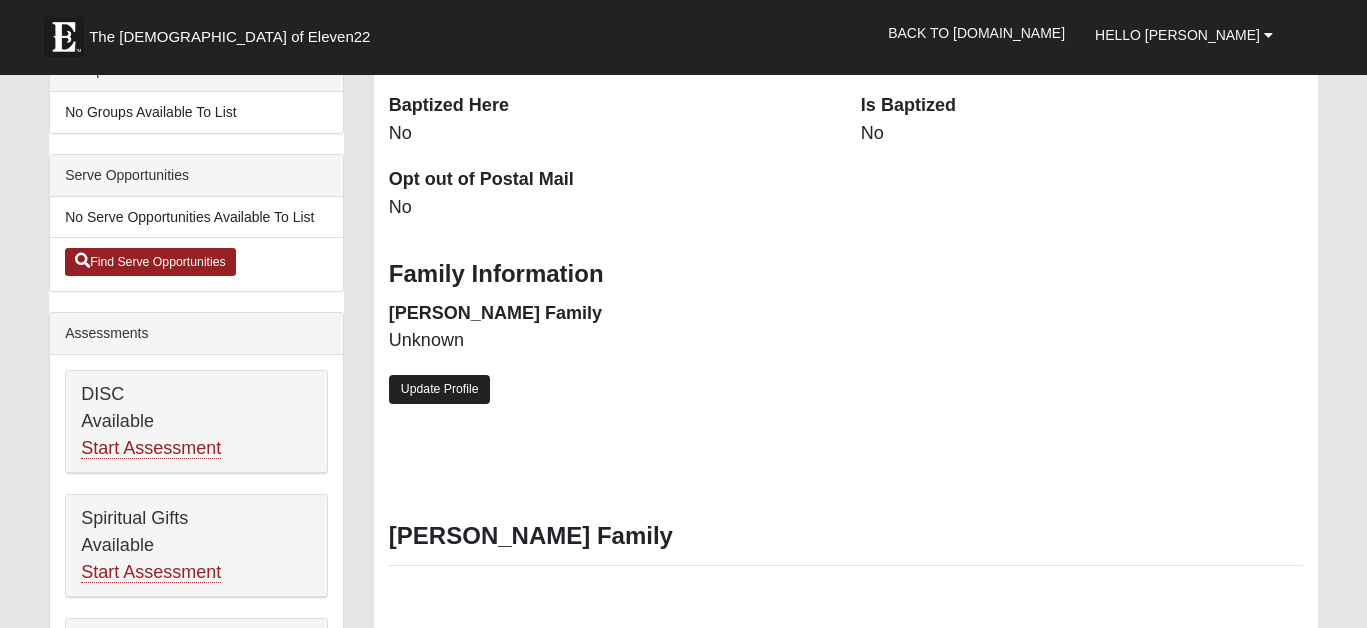 click on "Update Profile" at bounding box center [440, 389] 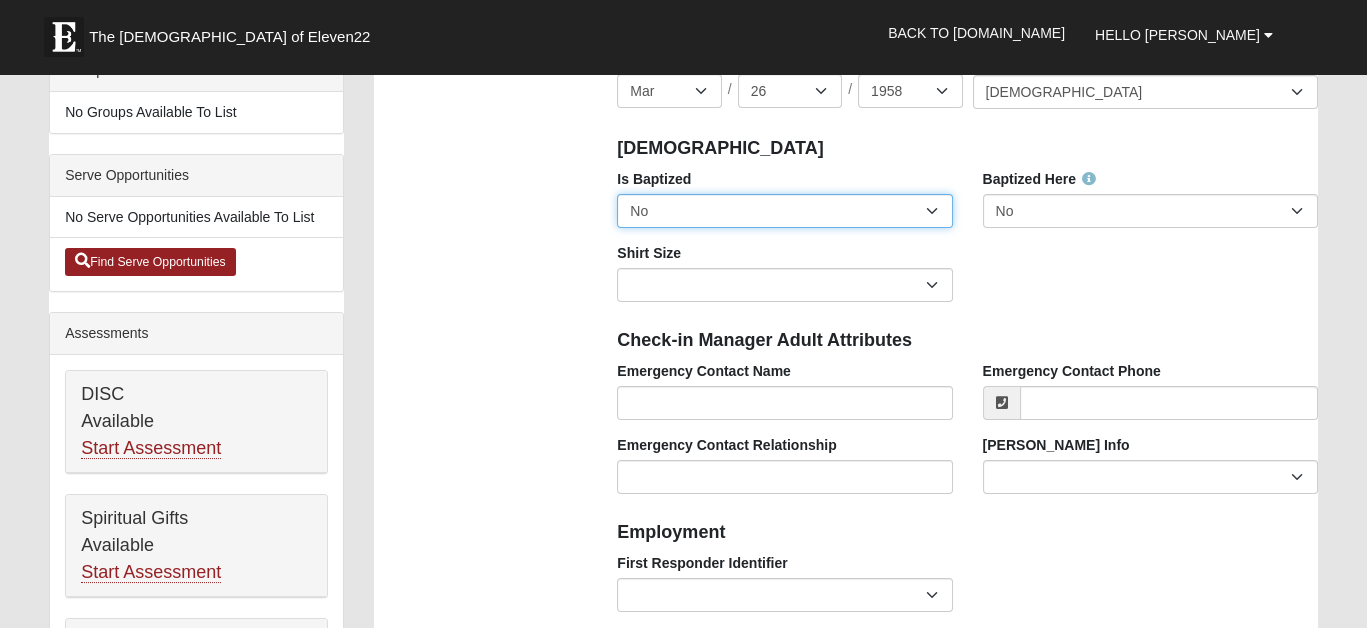 click on "No
Yes" at bounding box center [784, 211] 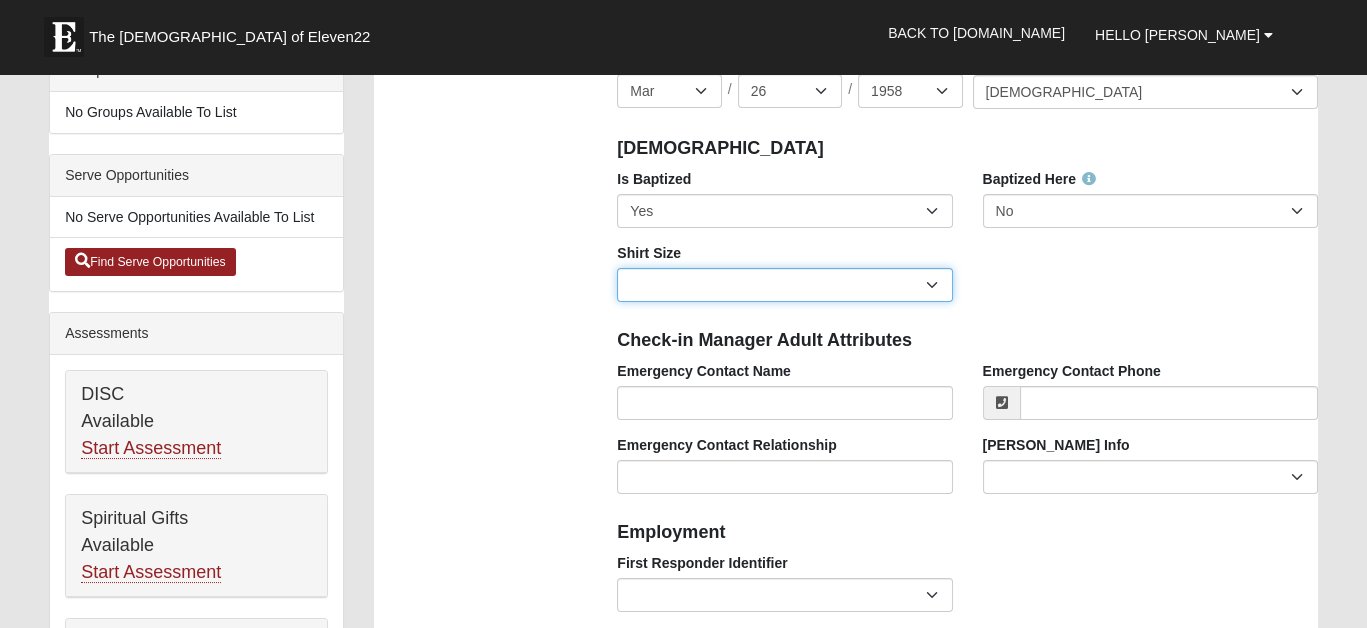 click on "Adult Small
Adult Medium
Adult Large
Adult XL
Adult XXL
Adult 3XL
Adult 4XL
Youth Small
Youth Medium
Youth Large" at bounding box center (784, 285) 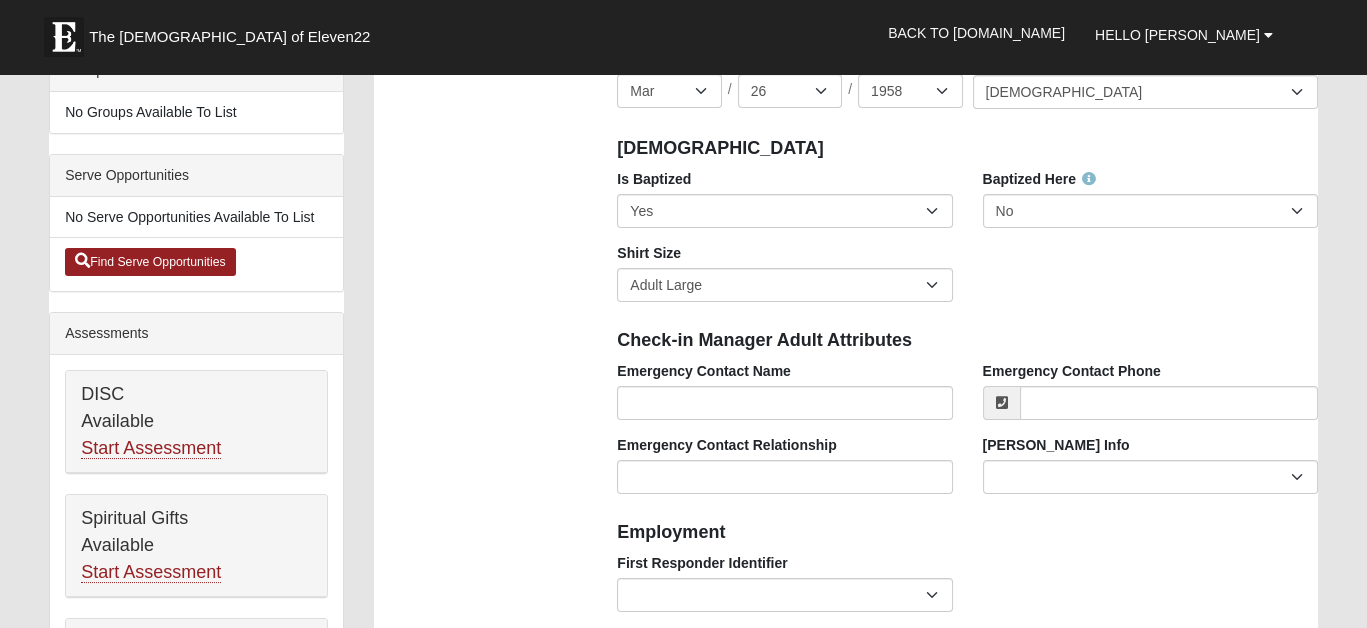 click on "Photo
Family Information
Campus
[GEOGRAPHIC_DATA]
Eleven22 Online
[PERSON_NAME][GEOGRAPHIC_DATA]
Jesup
Mandarin
[GEOGRAPHIC_DATA]
Outpost
[GEOGRAPHIC_DATA] (Coming Soon)
[GEOGRAPHIC_DATA][PERSON_NAME][PERSON_NAME] (Coming Soon)
Wildlight
NONE
Personal Information
First Name" at bounding box center [846, 1042] 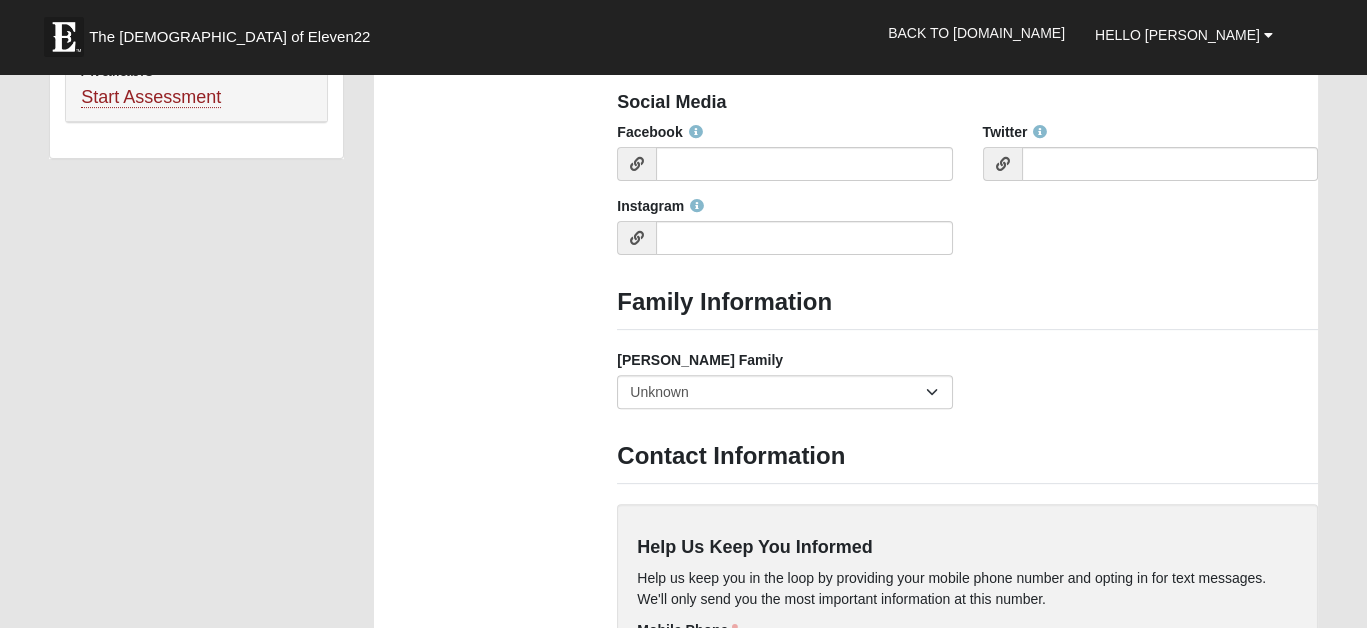 scroll, scrollTop: 1500, scrollLeft: 0, axis: vertical 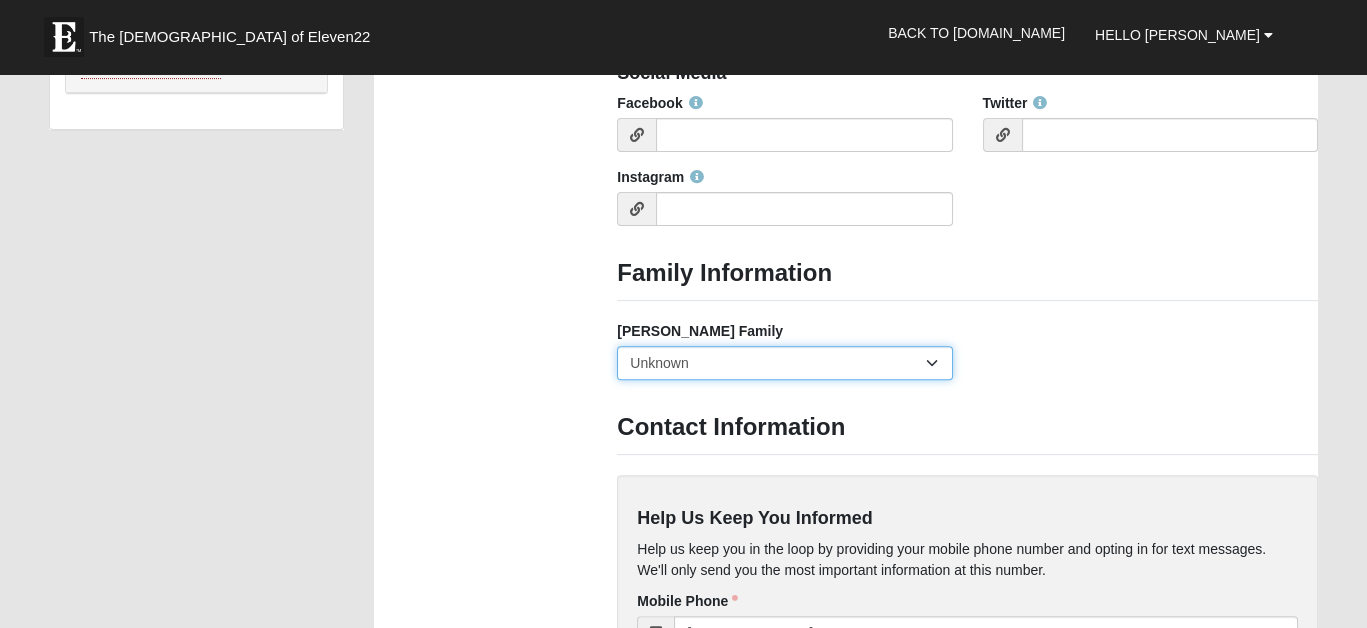 click on "Yes, we are a current foster family
No, we are a former foster family
No, we have never been a foster family
Unknown" at bounding box center [784, 363] 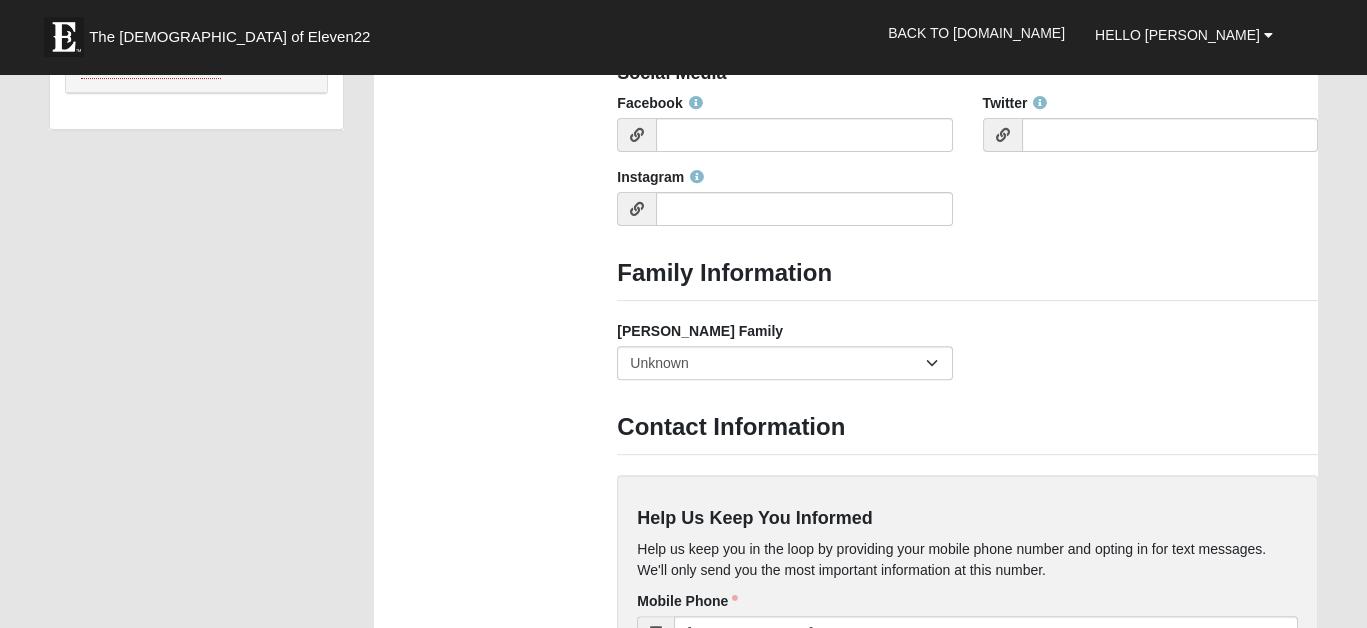 click on "Photo
Family Information
Campus
Arlington
Baymeadows
Eleven22 Online
Fleming Island
Jesup
Mandarin
North Jax
Orange Park
Outpost
Palatka (Coming Soon)
Ponte Vedra
San Pablo
St. Johns
St. Augustine (Coming Soon)
Wildlight
NONE
Personal Information
First Name" at bounding box center (846, 42) 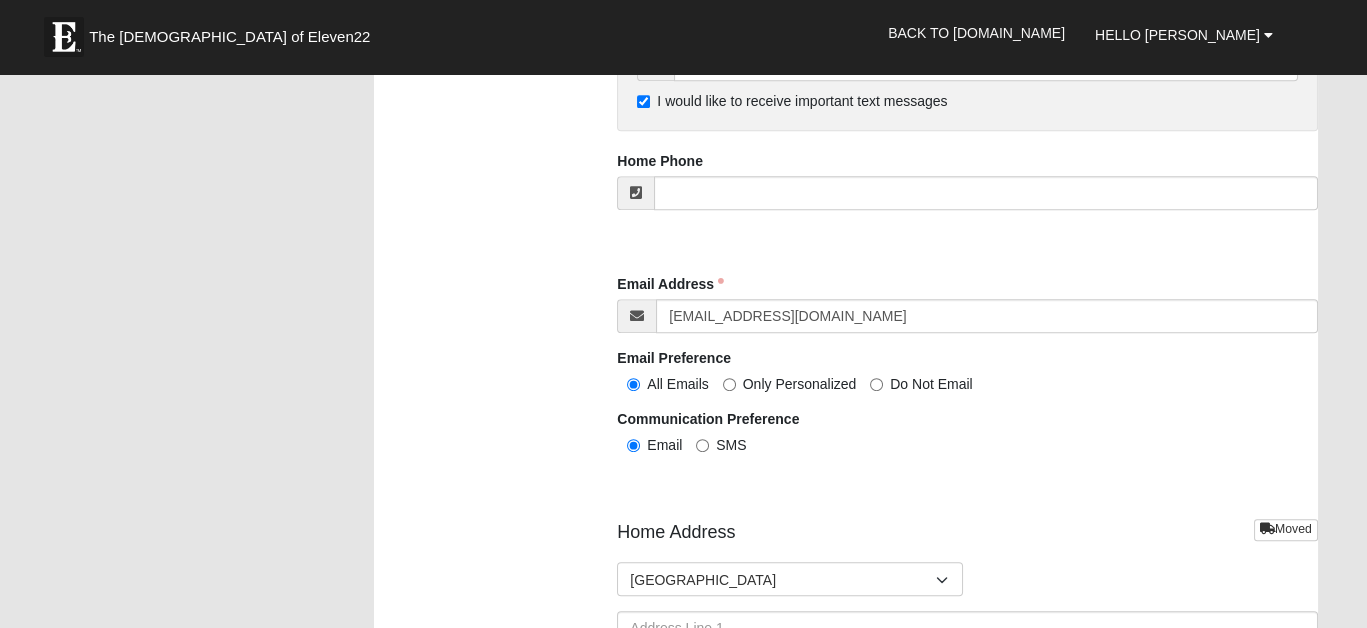 scroll, scrollTop: 2100, scrollLeft: 0, axis: vertical 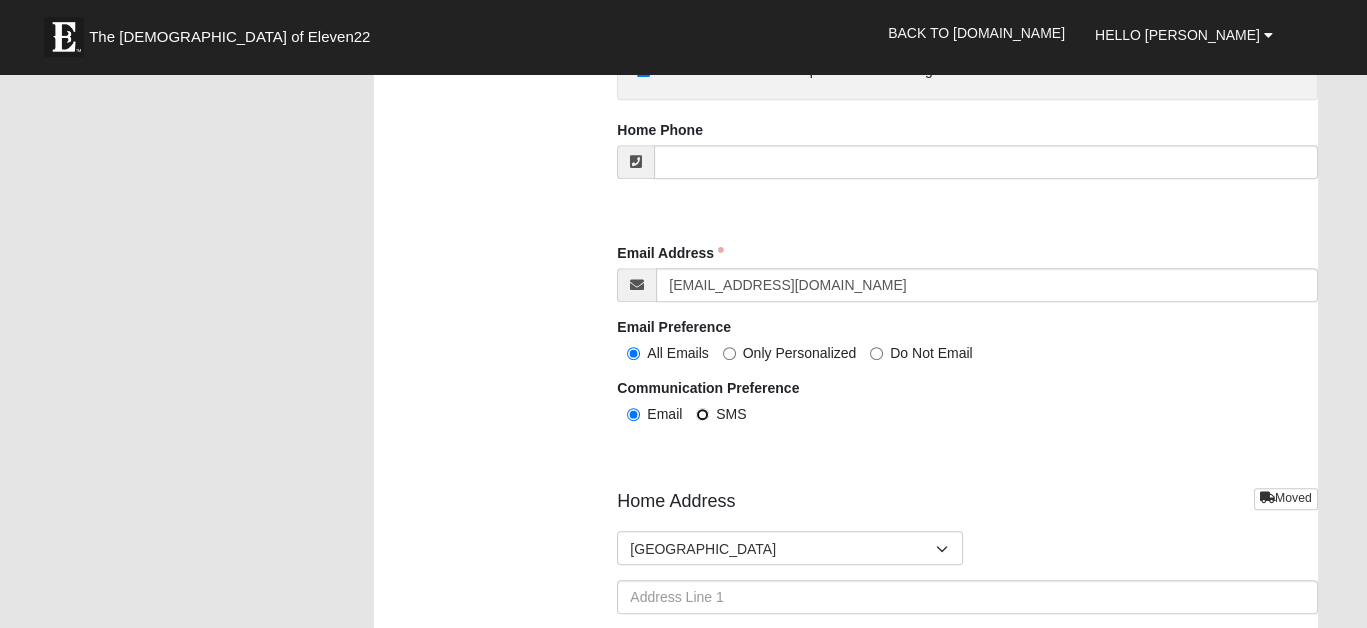 click on "SMS" at bounding box center [702, 414] 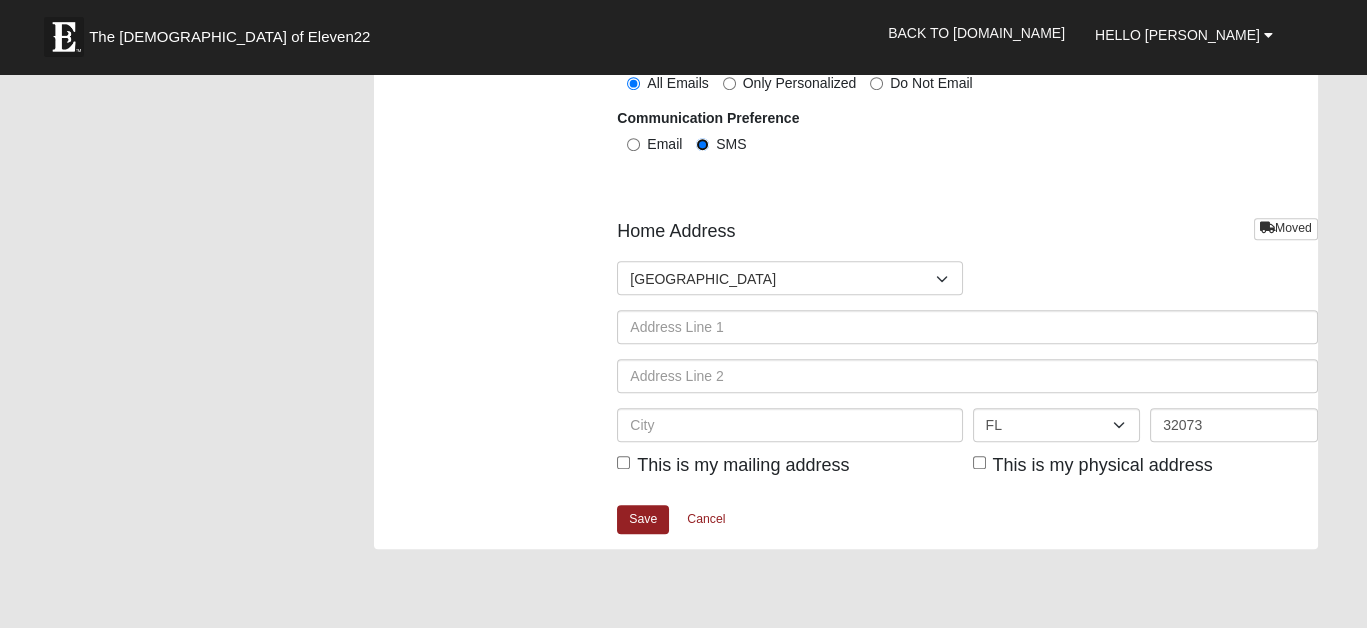 scroll, scrollTop: 2400, scrollLeft: 0, axis: vertical 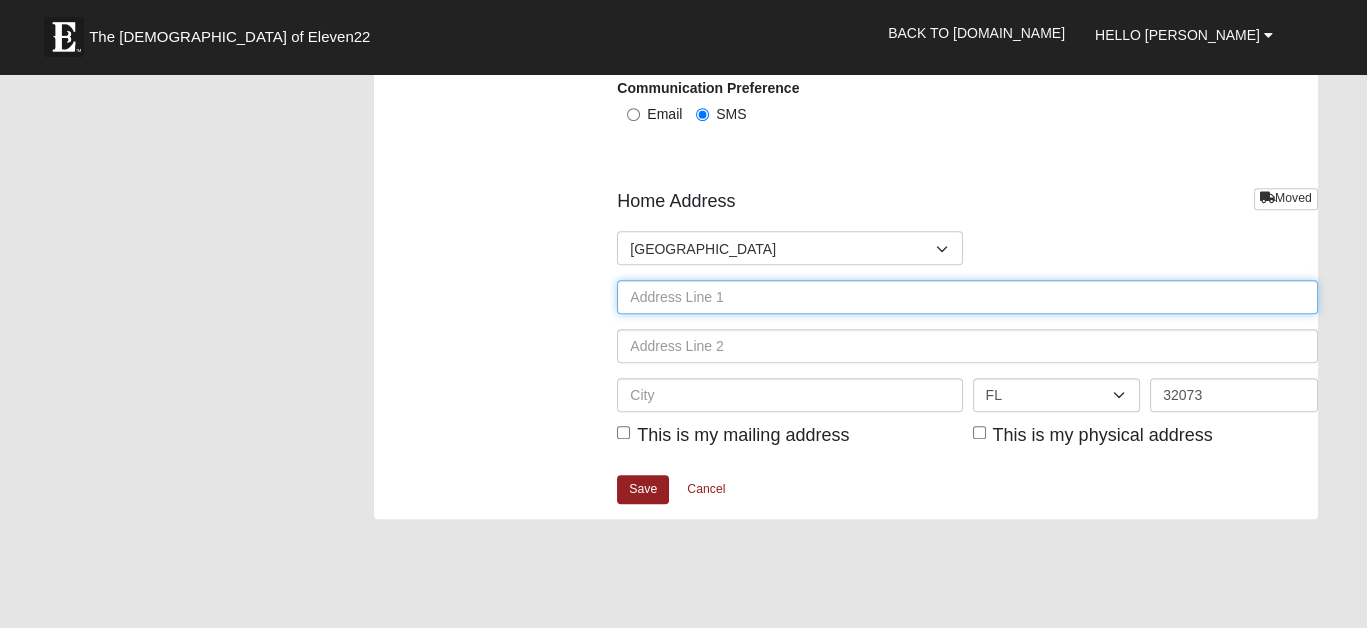 click at bounding box center [967, 297] 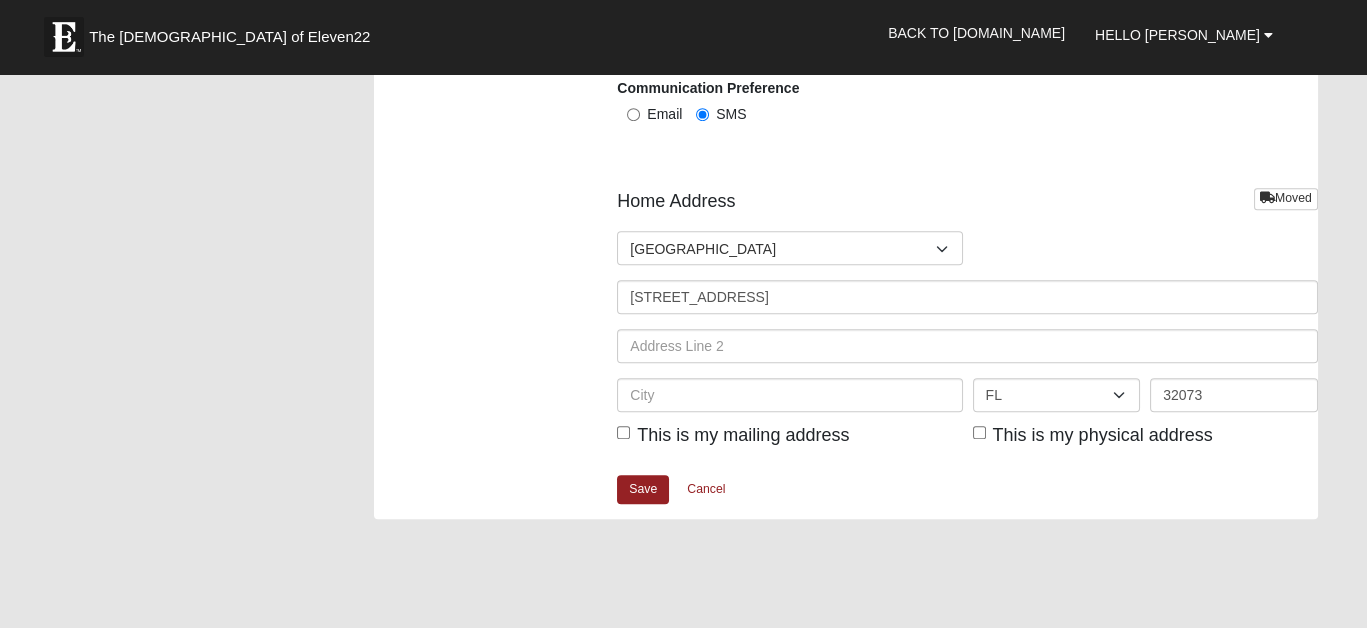 type on "[PERSON_NAME]" 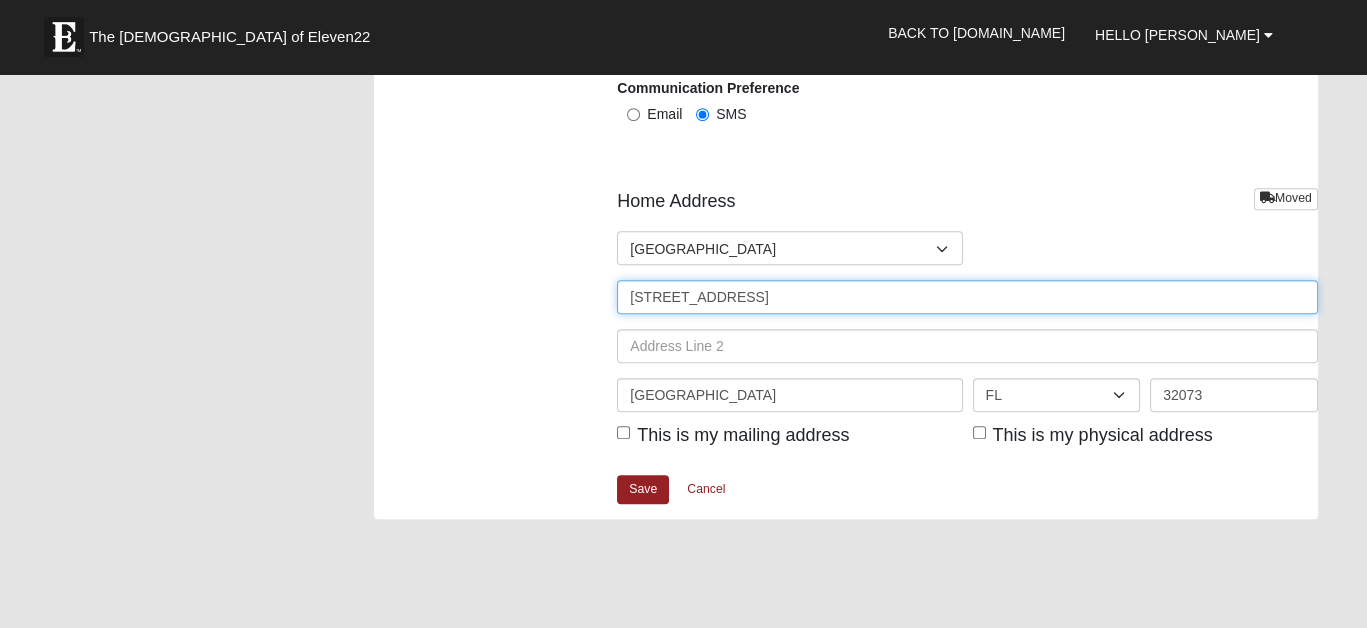 type on "[PHONE_NUMBER]" 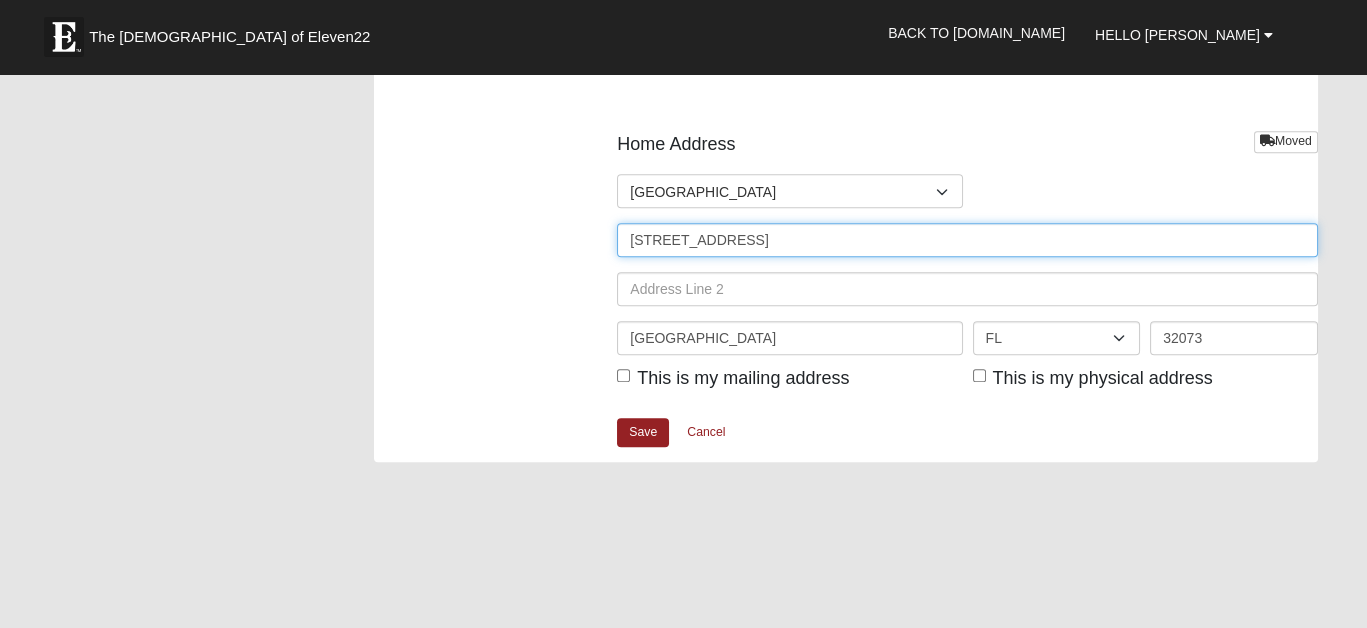 scroll, scrollTop: 2500, scrollLeft: 0, axis: vertical 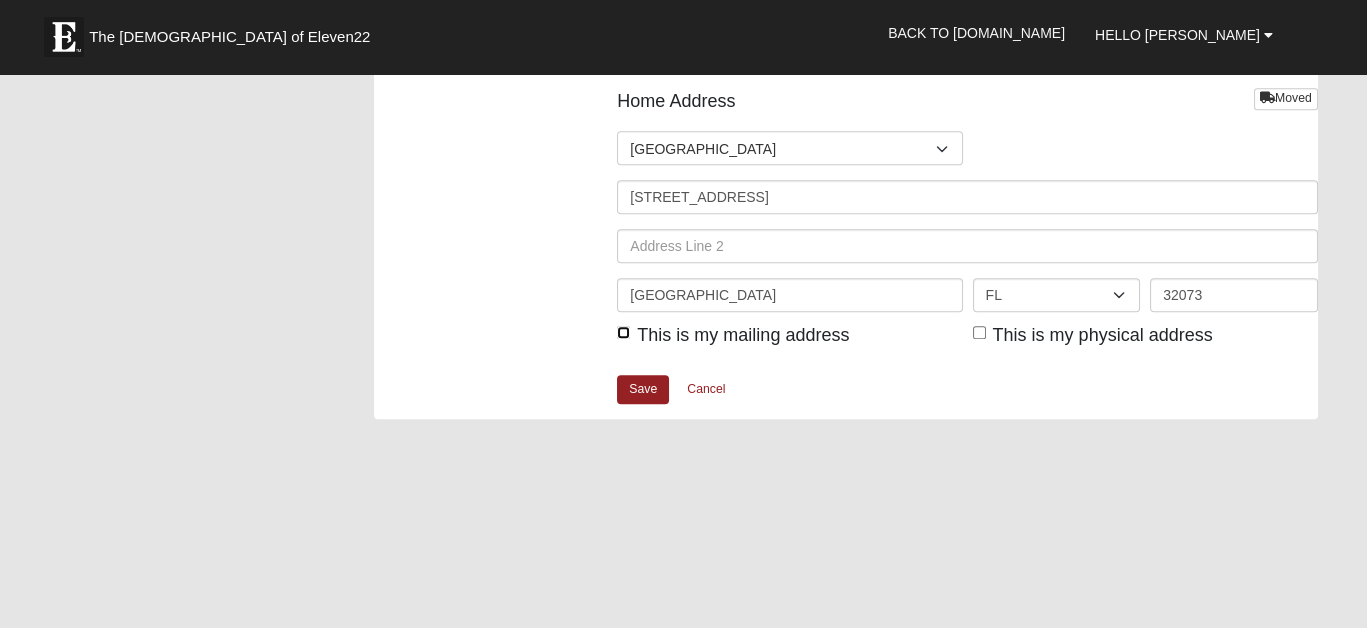 click on "This is my mailing address" at bounding box center [623, 332] 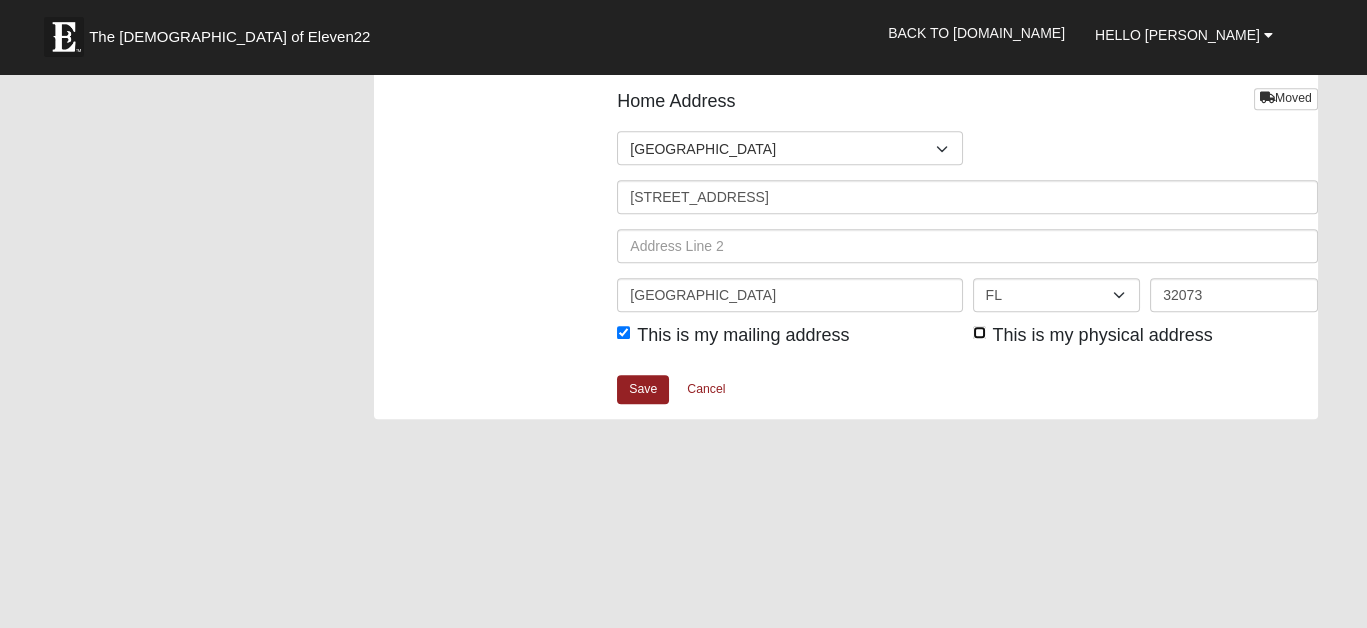 click on "This is my physical address" at bounding box center [979, 332] 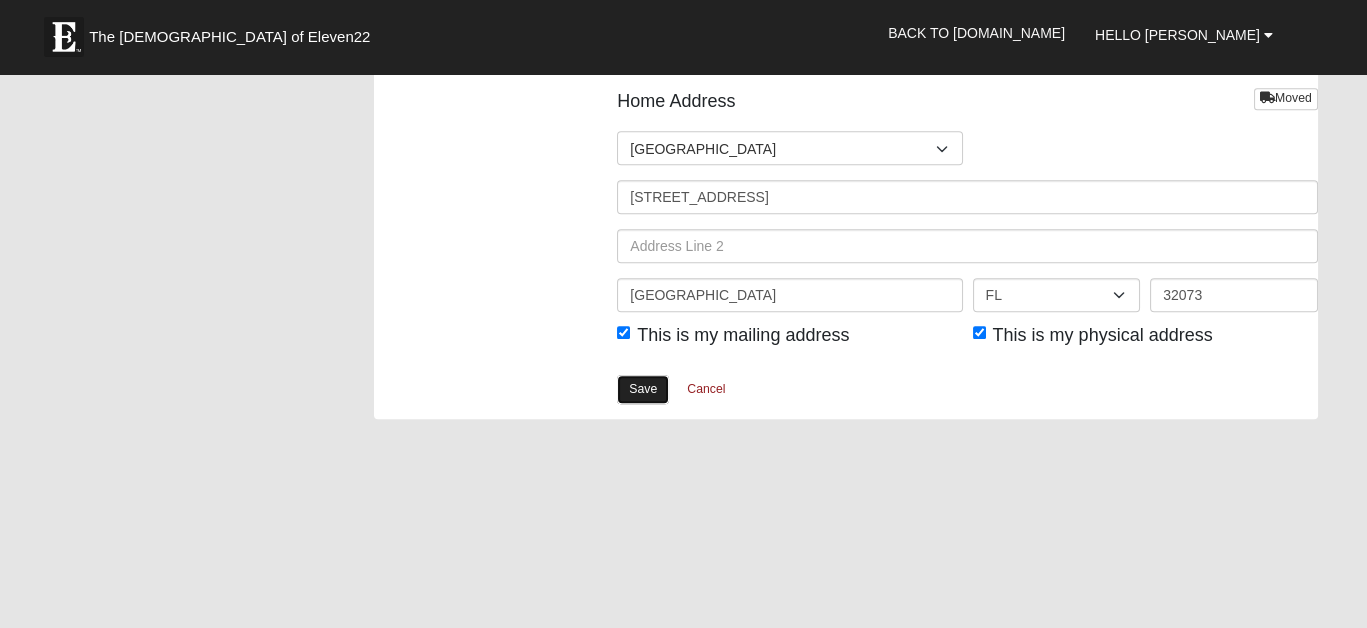 click on "Save" at bounding box center (643, 389) 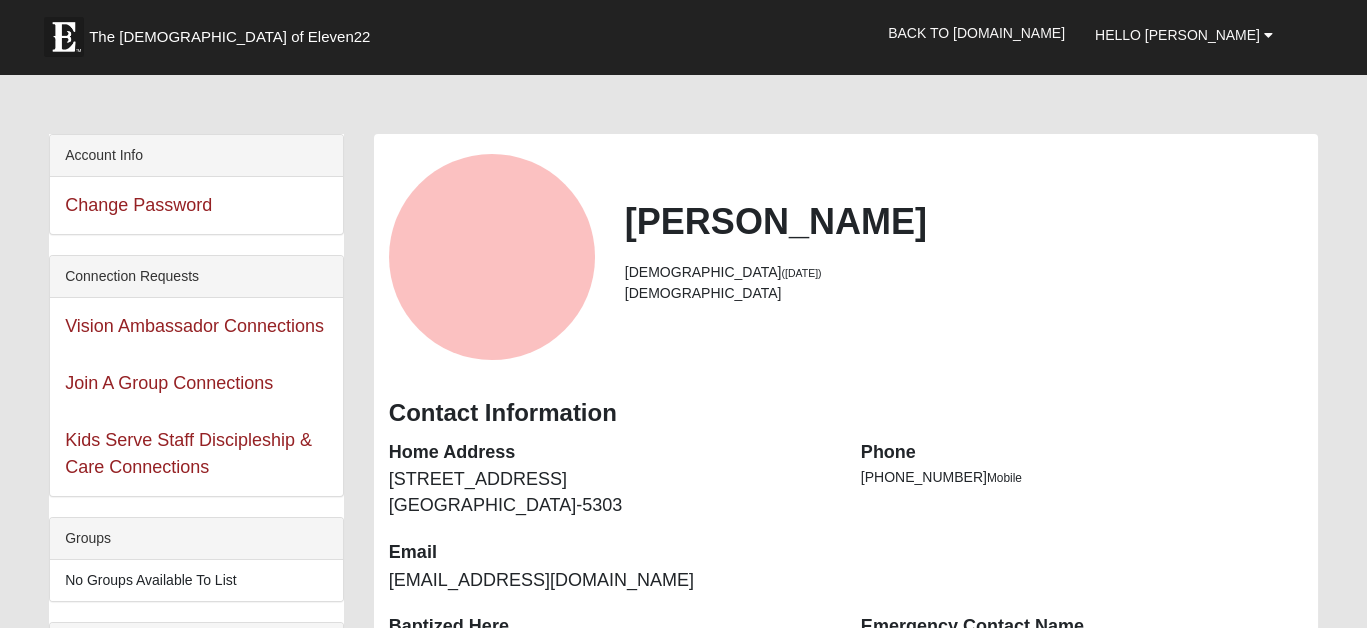 scroll, scrollTop: 0, scrollLeft: 0, axis: both 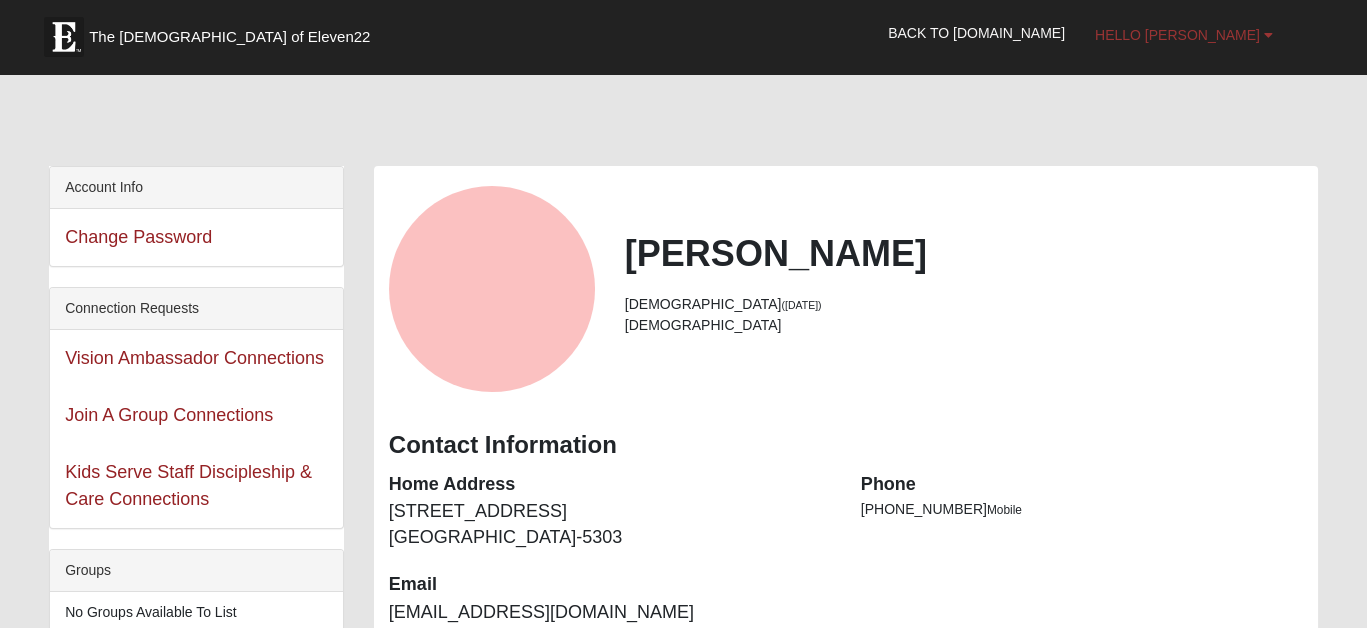 click on "Hello [PERSON_NAME]" at bounding box center [1177, 35] 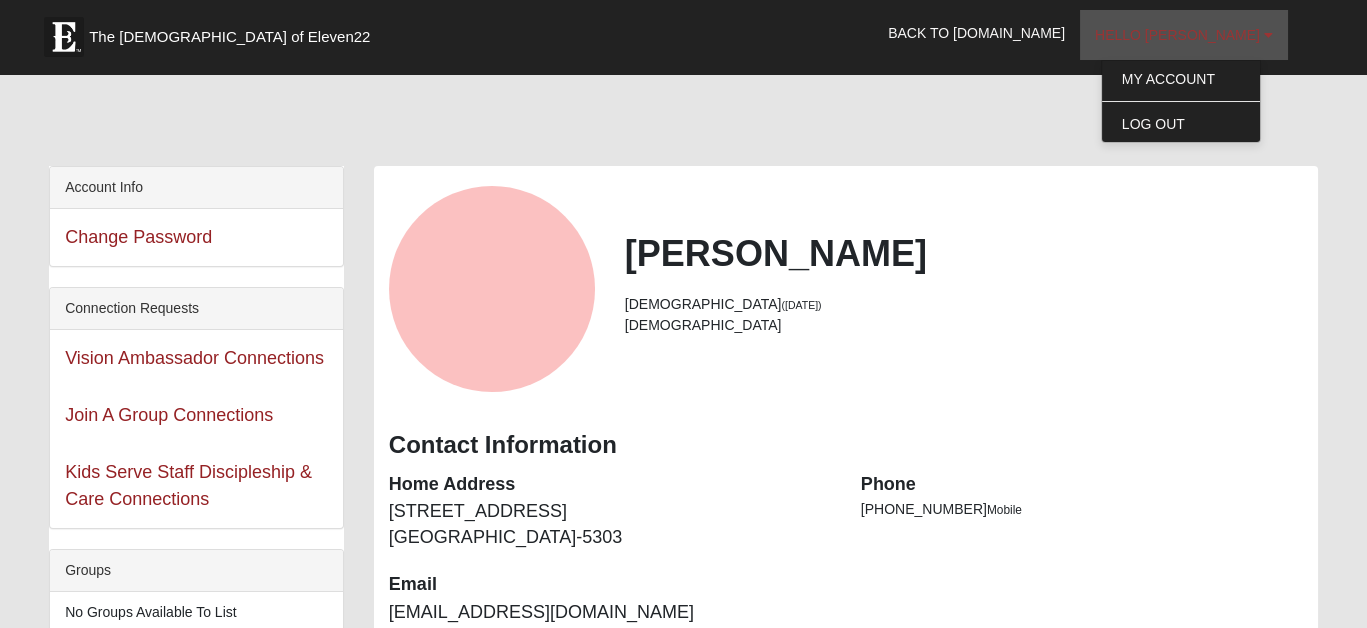 click on "Hello [PERSON_NAME]" at bounding box center [1177, 35] 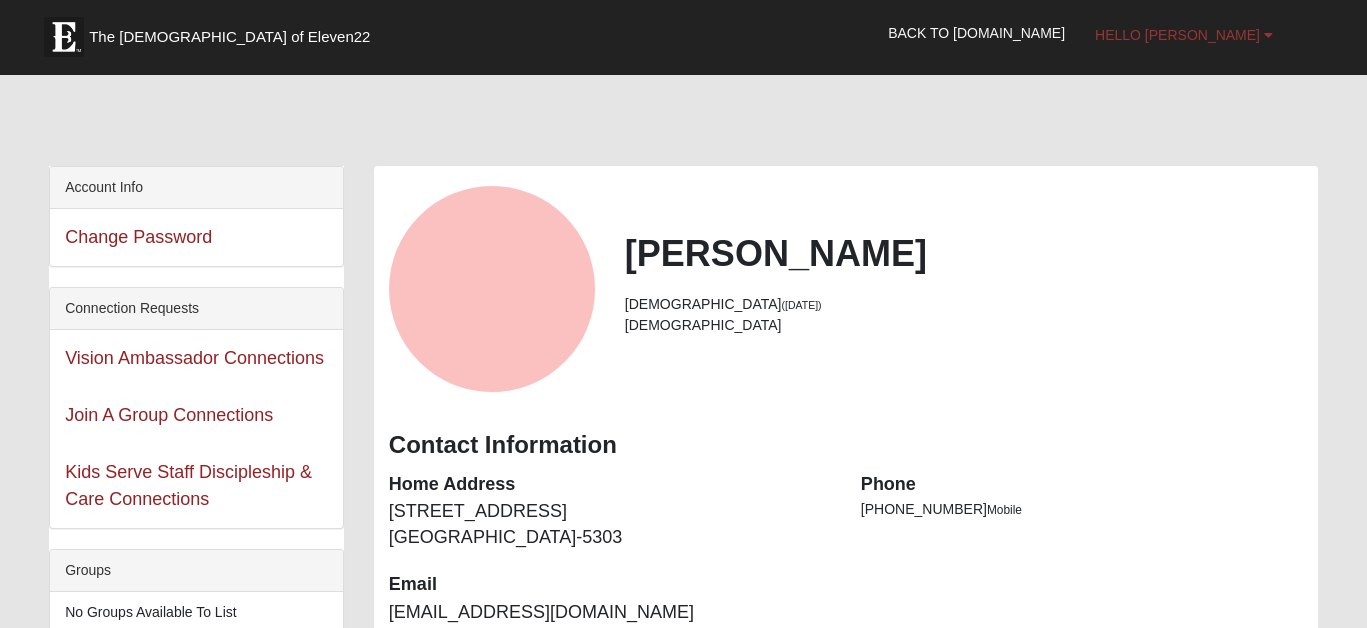 click on "Hello [PERSON_NAME]" at bounding box center [1177, 35] 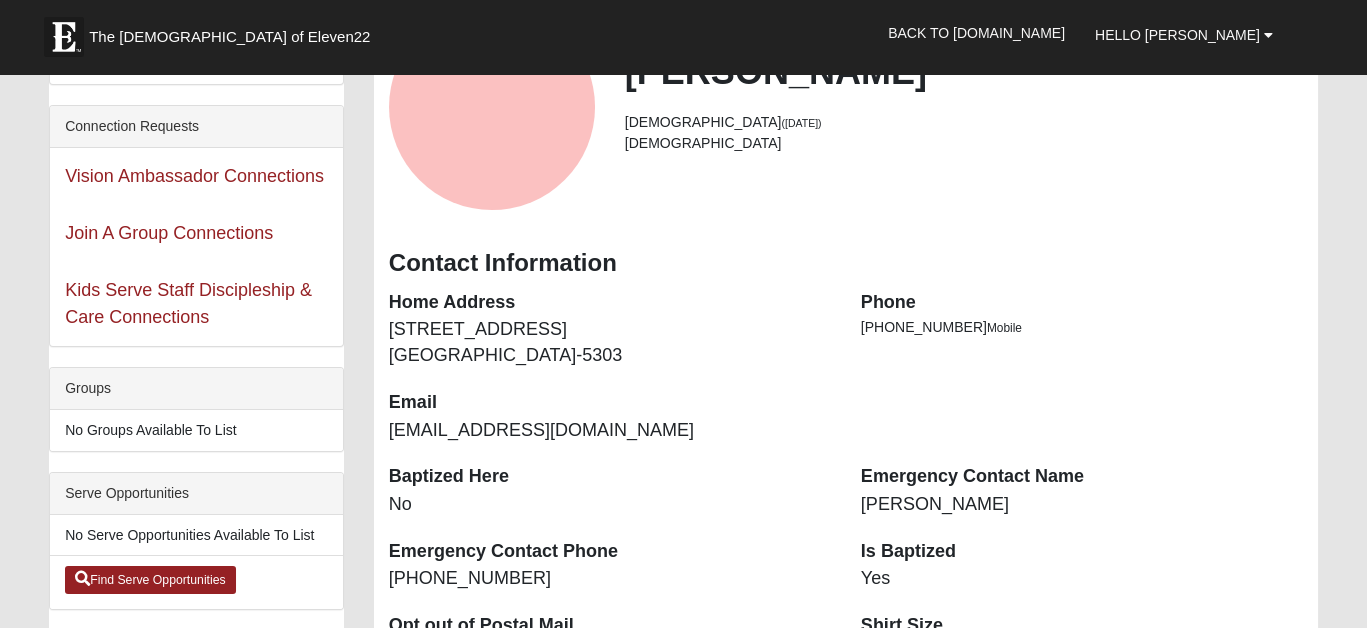 scroll, scrollTop: 0, scrollLeft: 0, axis: both 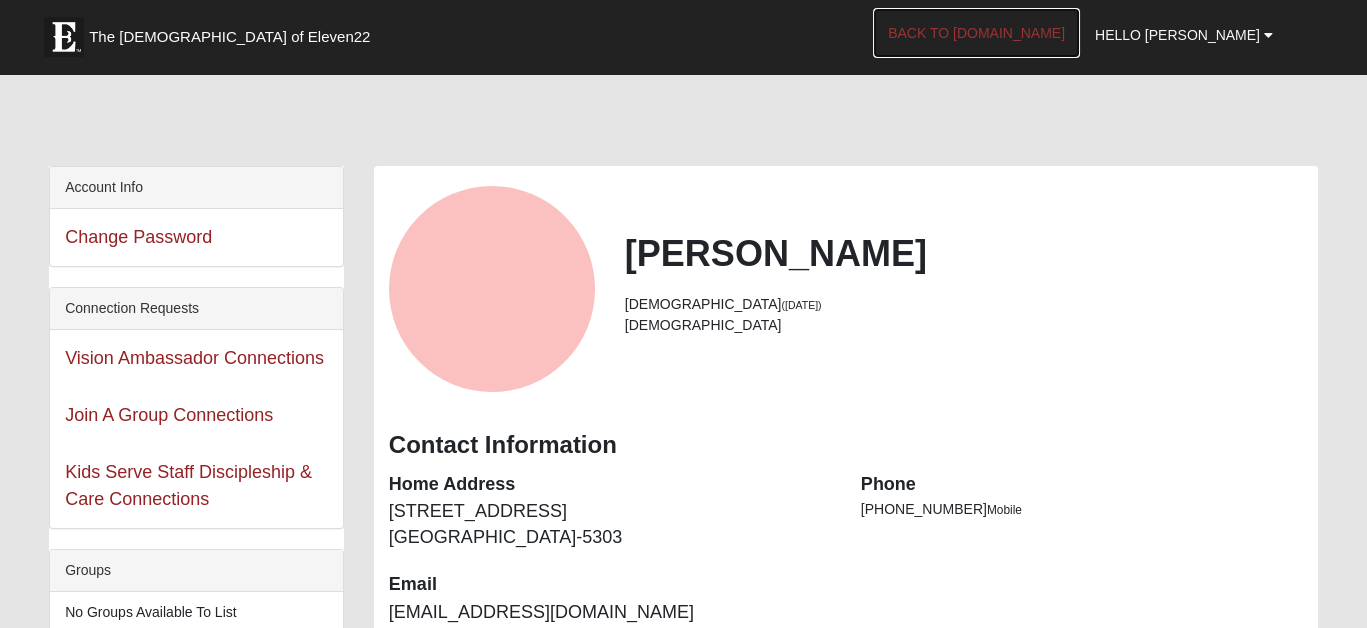 click on "Back to [DOMAIN_NAME]" at bounding box center [976, 33] 